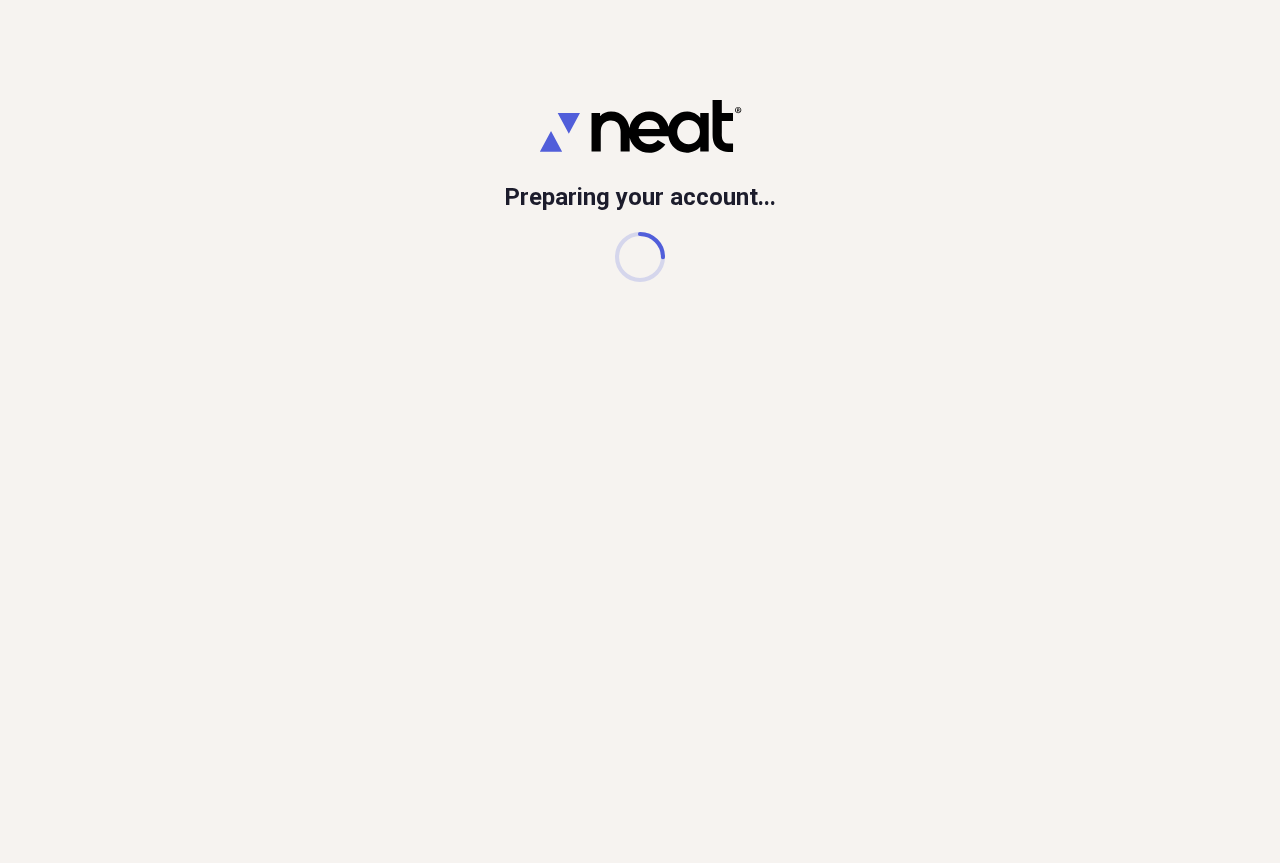scroll, scrollTop: 0, scrollLeft: 0, axis: both 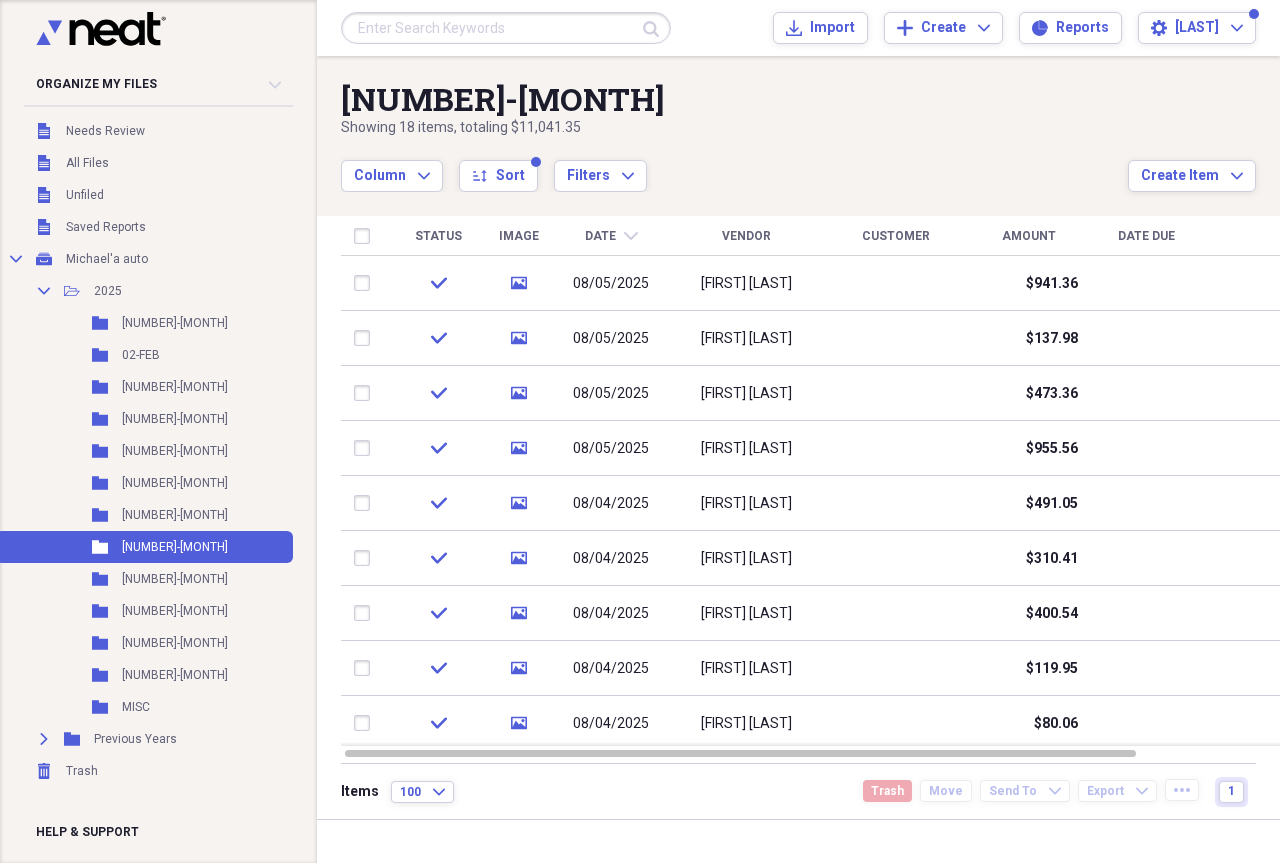 click at bounding box center (506, 28) 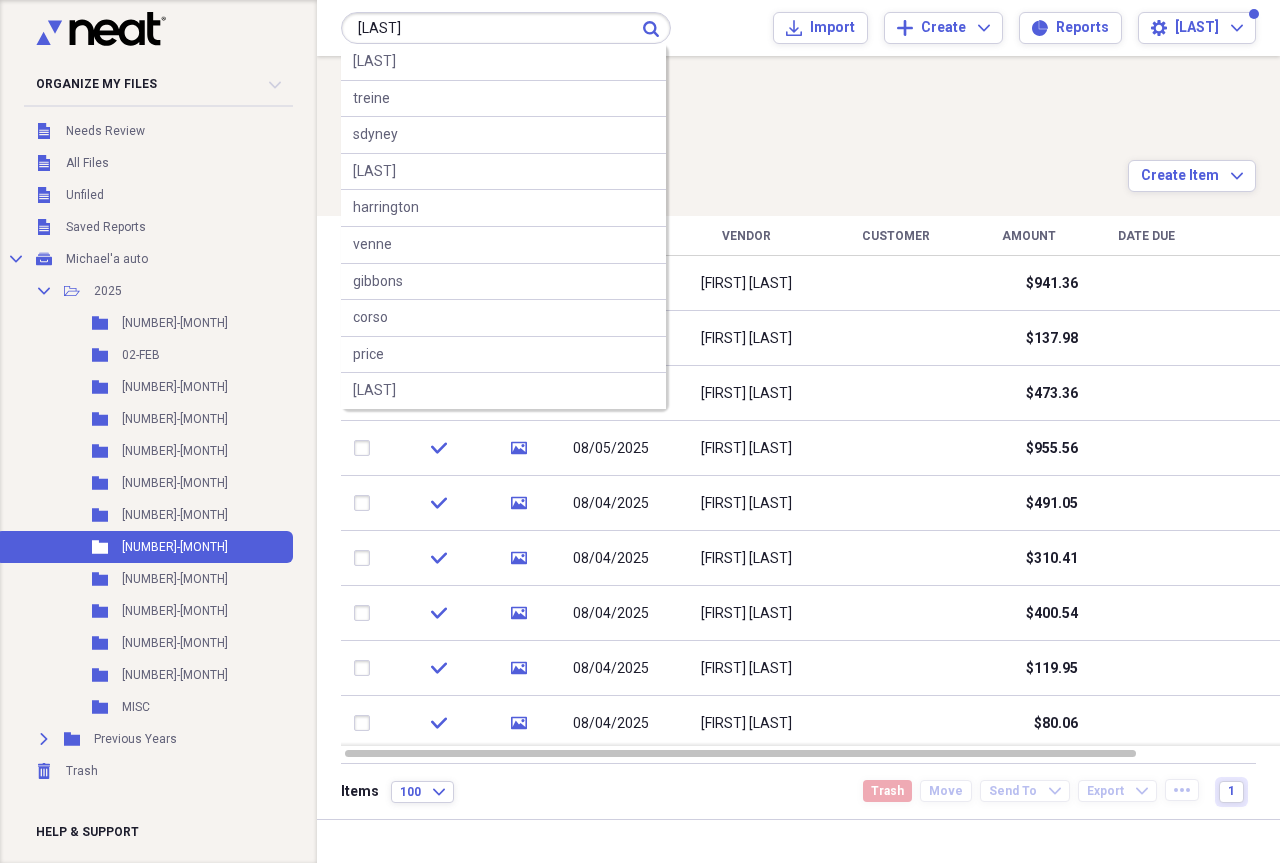 type on "[LAST]" 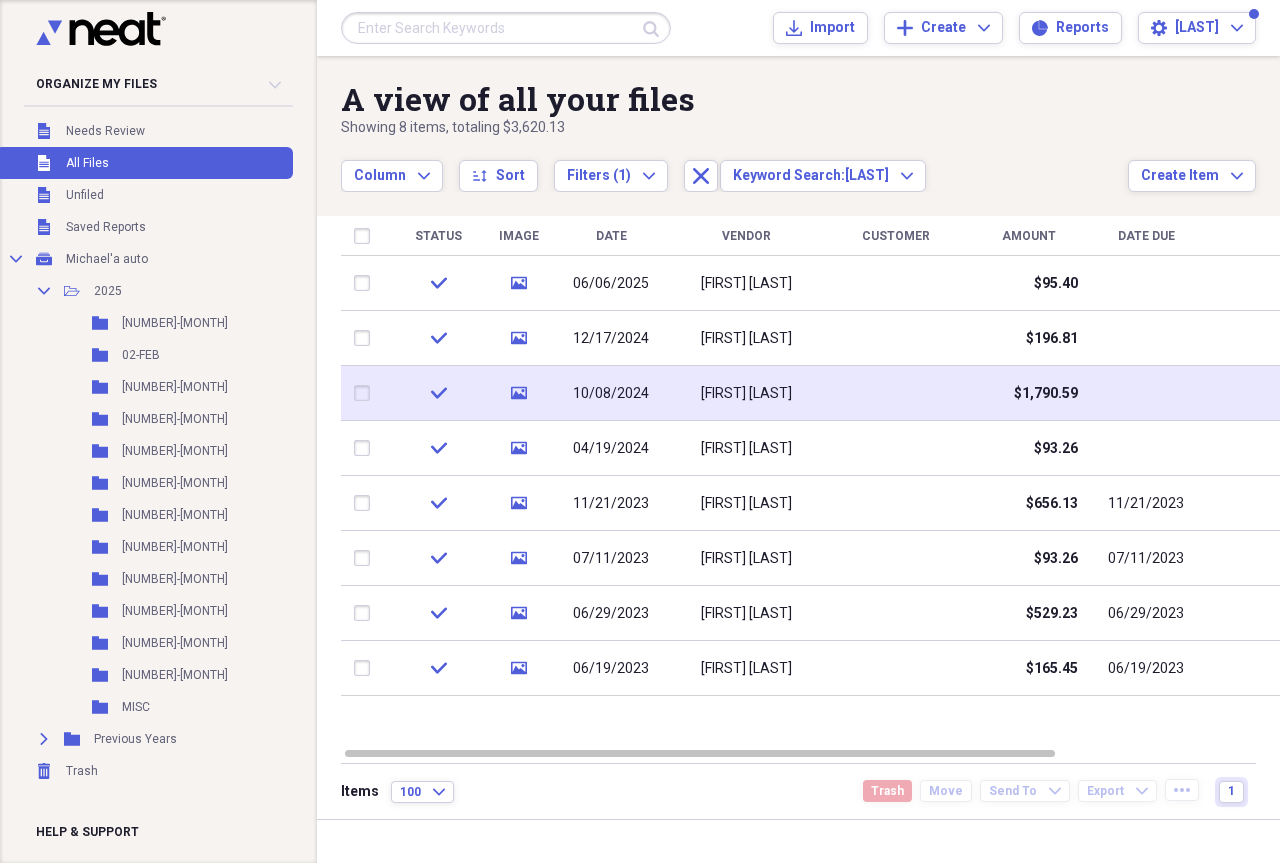 click on "10/08/2024" at bounding box center (611, 394) 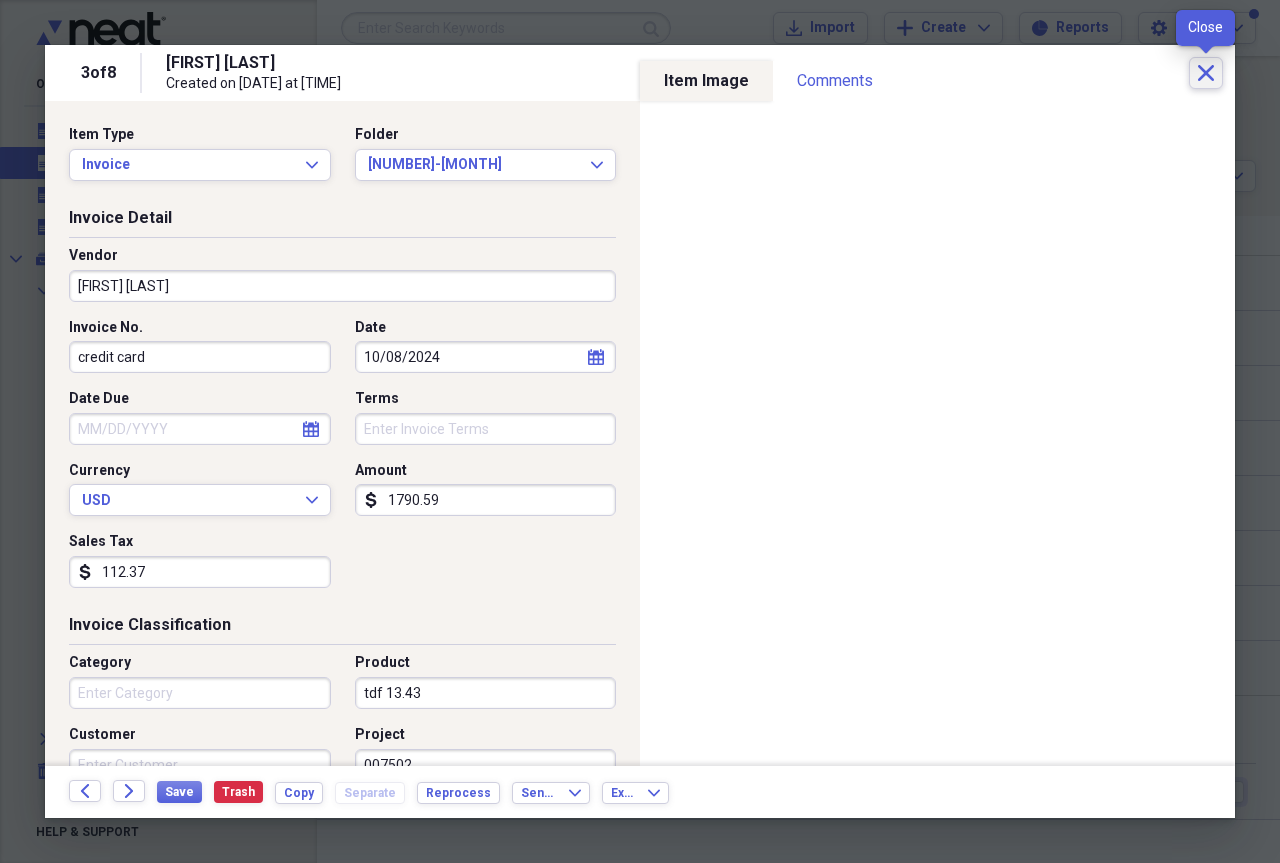 click on "Close" at bounding box center [1206, 73] 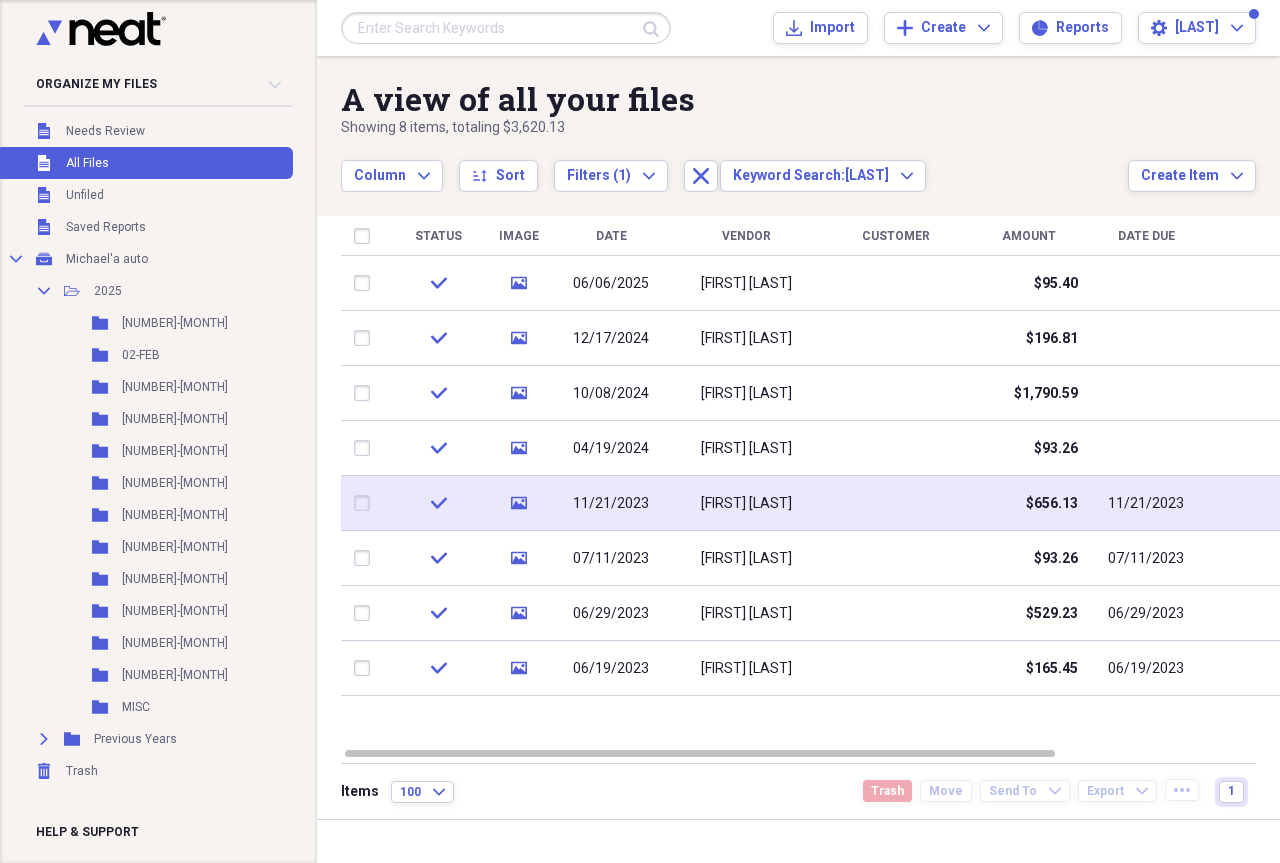 click on "11/21/2023" at bounding box center [611, 504] 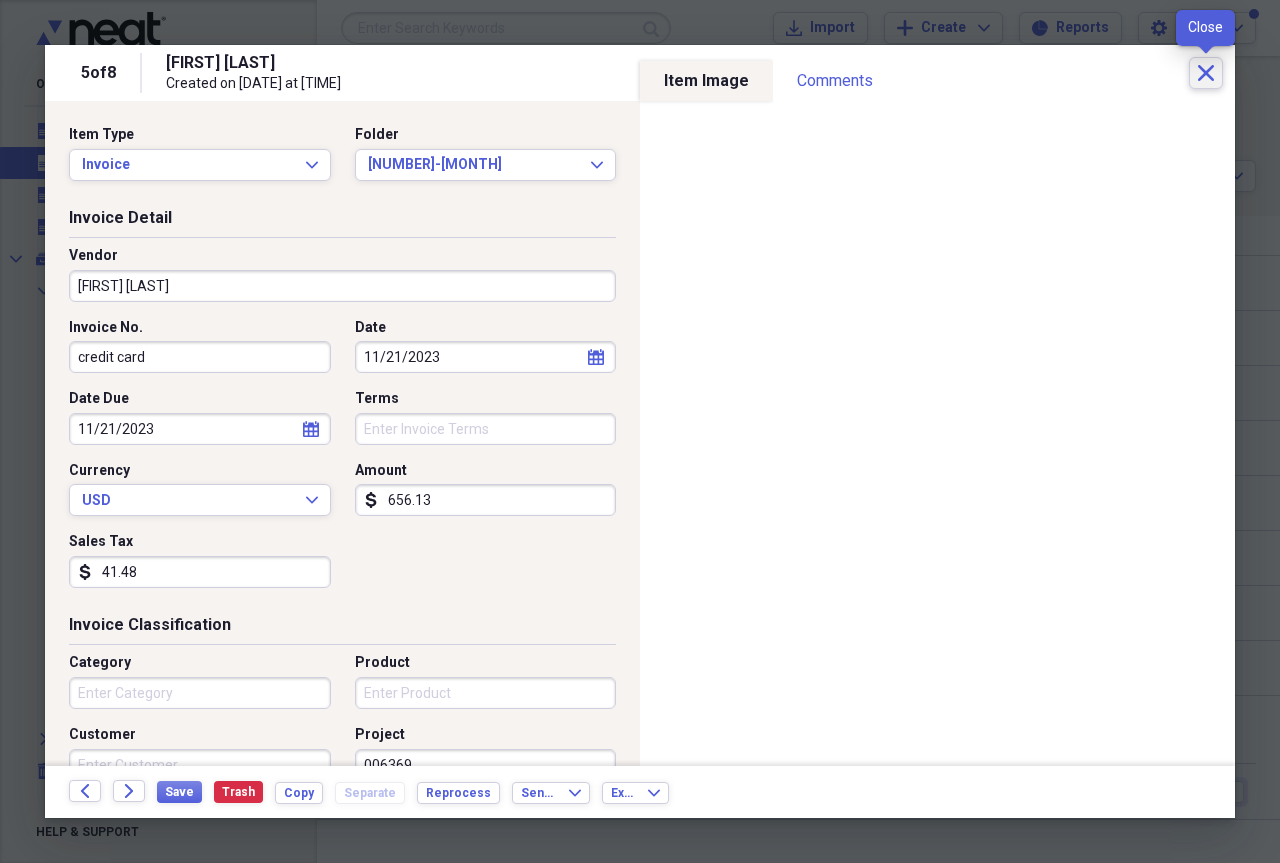 click 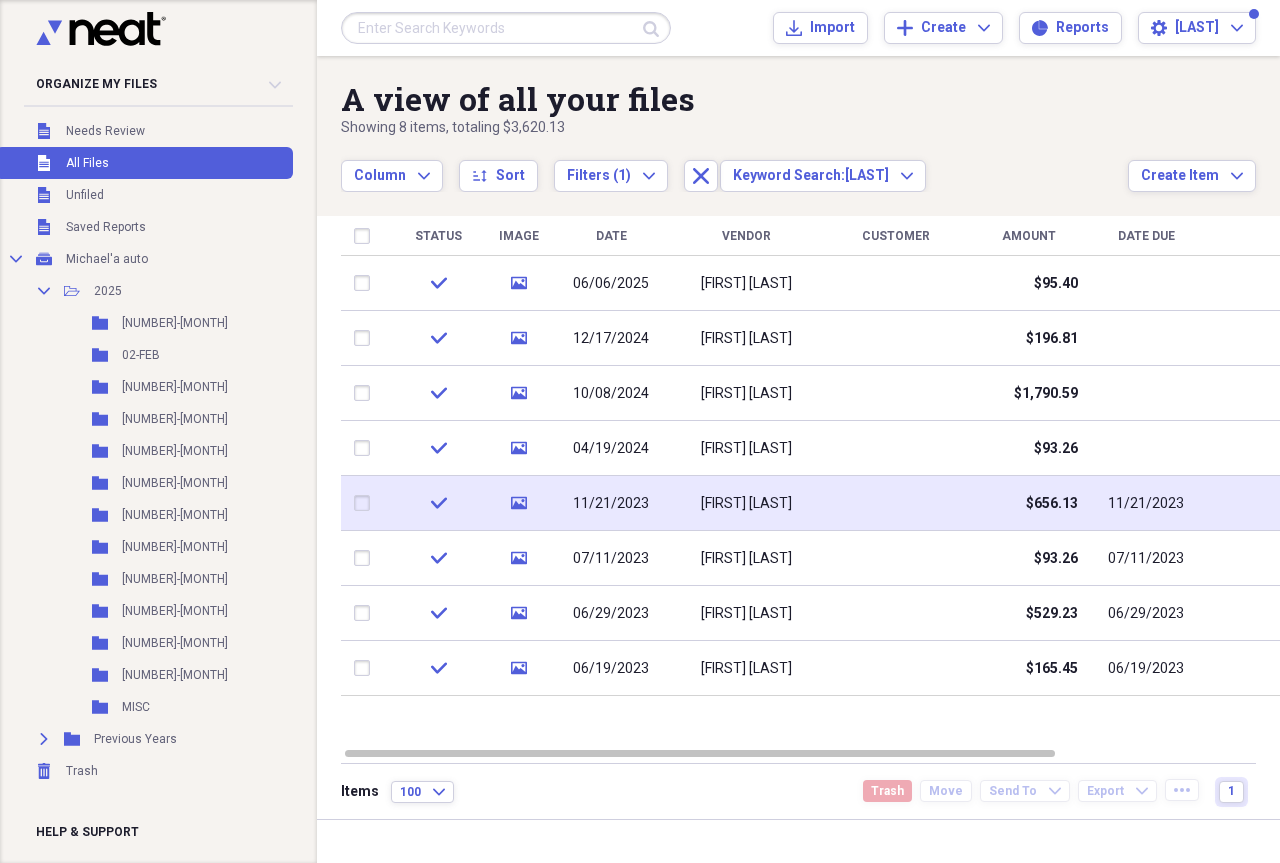 click on "[FIRST] [LAST]" at bounding box center [746, 503] 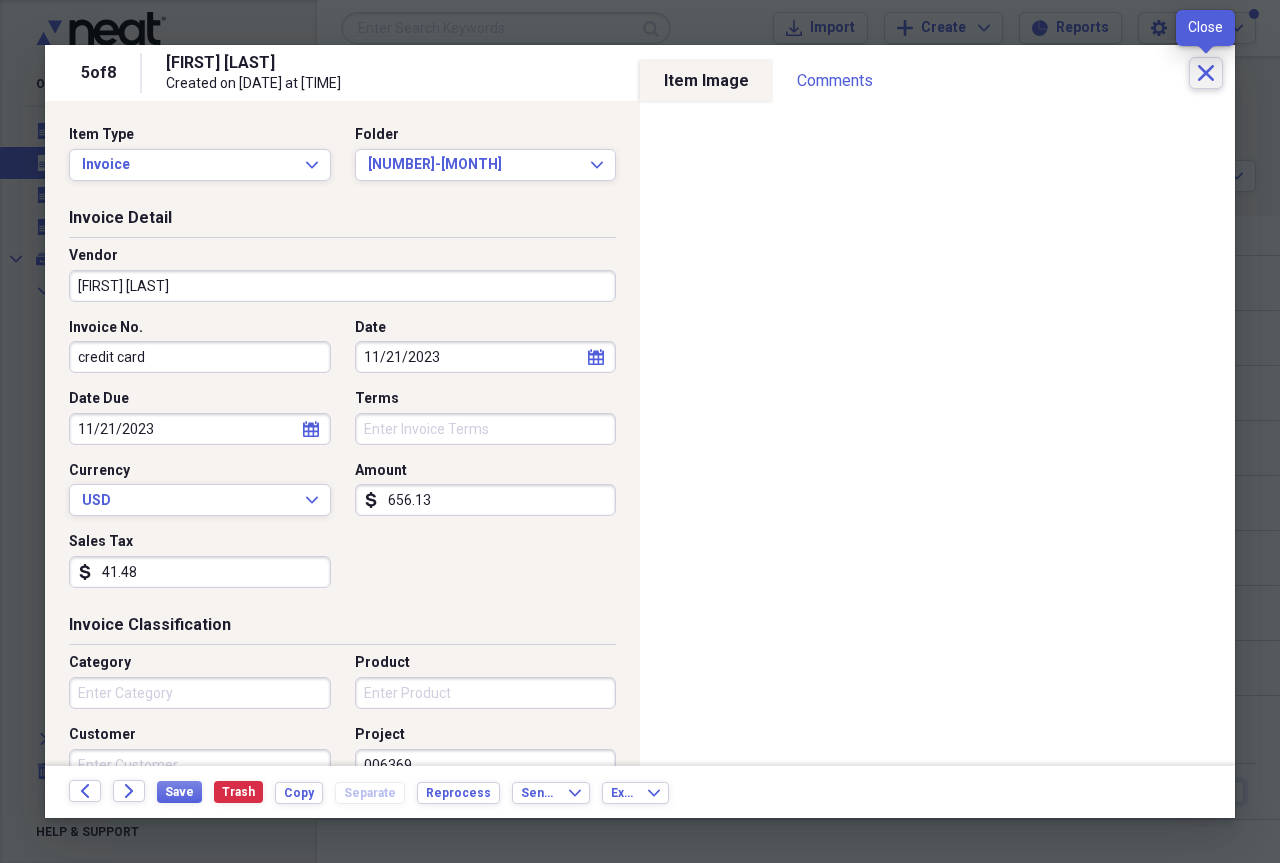 click on "Close" 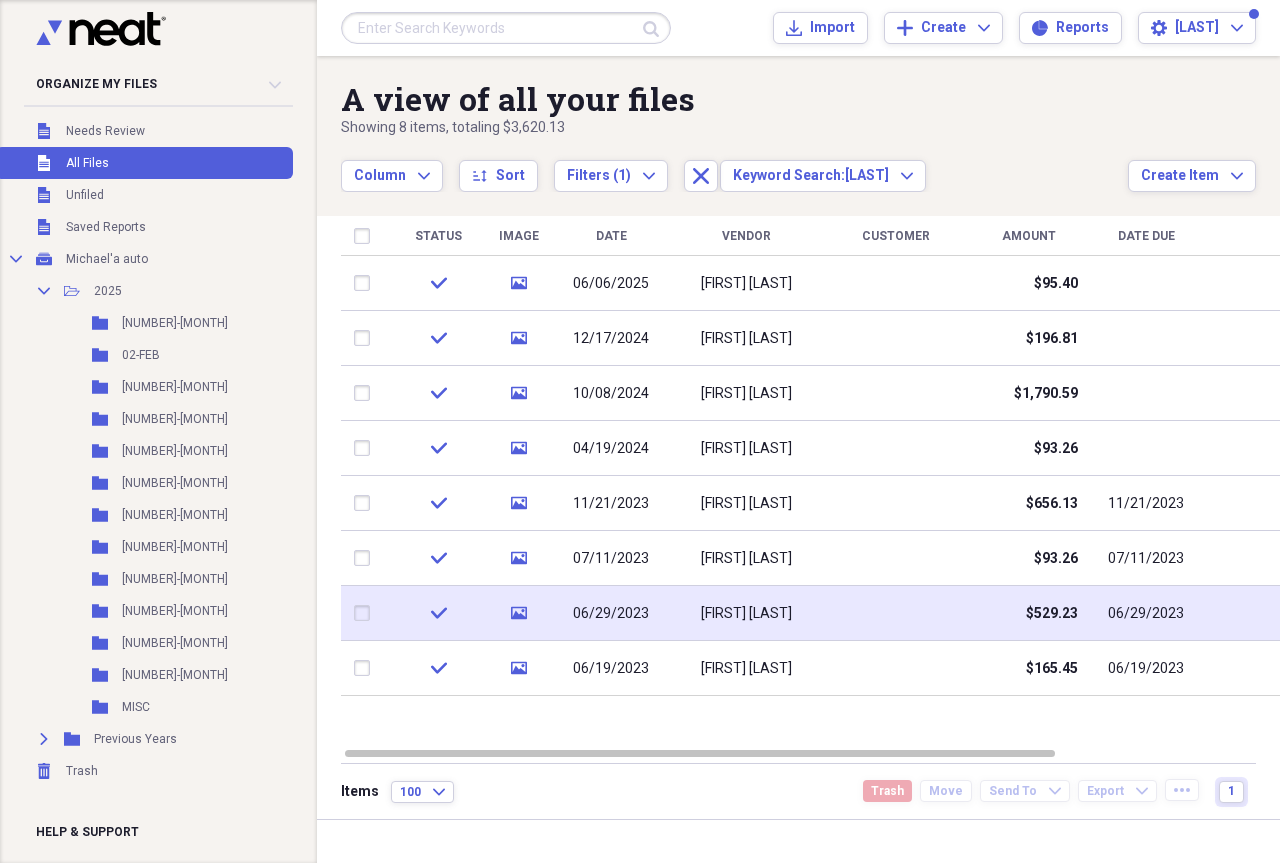 click on "[FIRST] [LAST]" at bounding box center [746, 613] 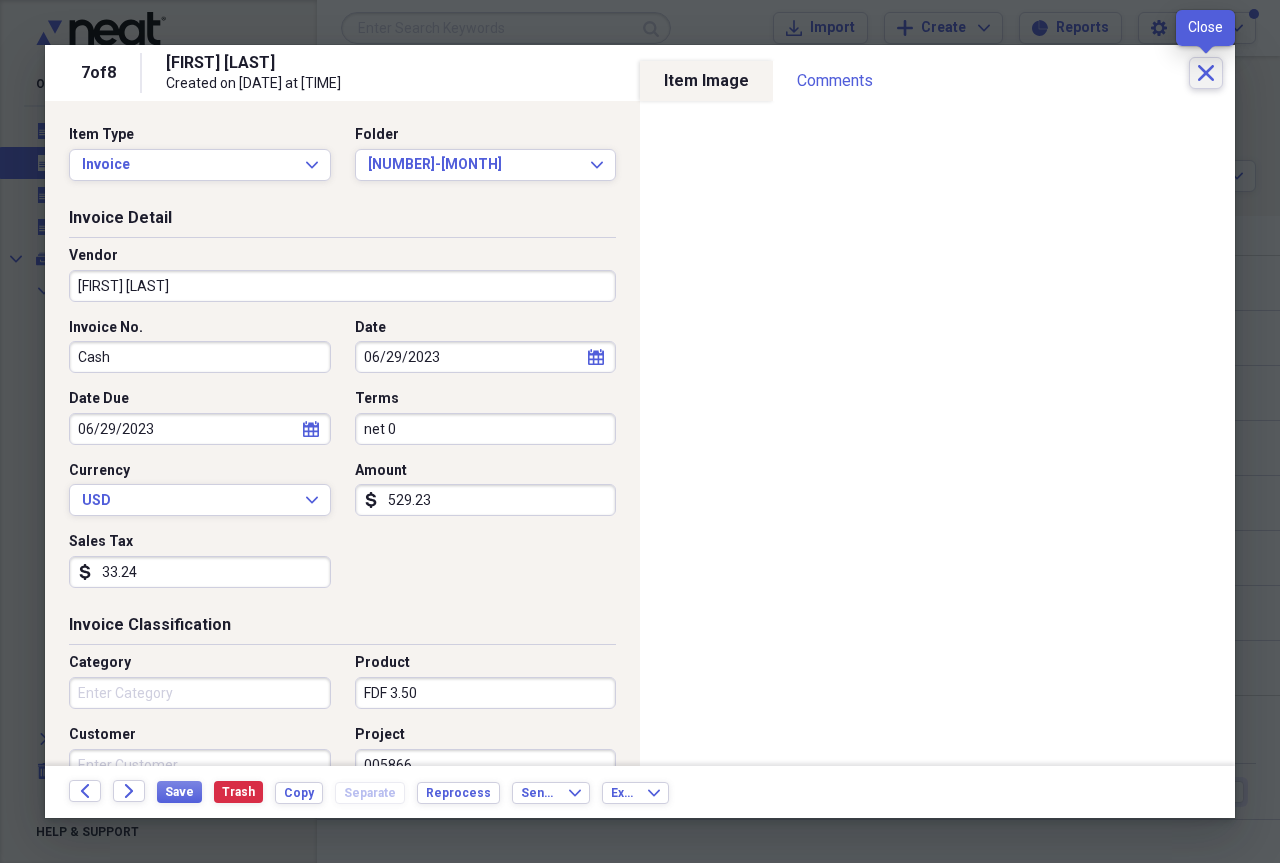 click on "Close" 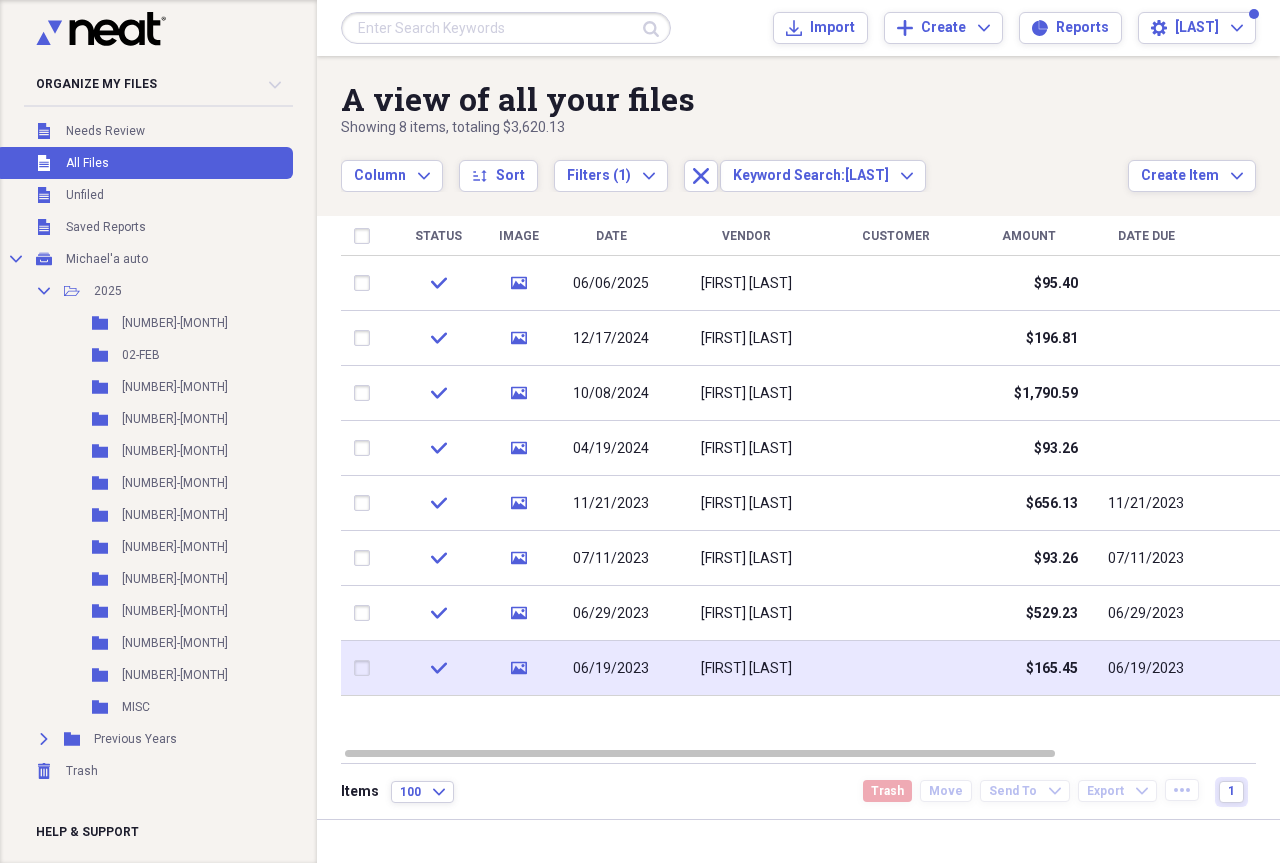 click on "[FIRST] [LAST]" at bounding box center [746, 669] 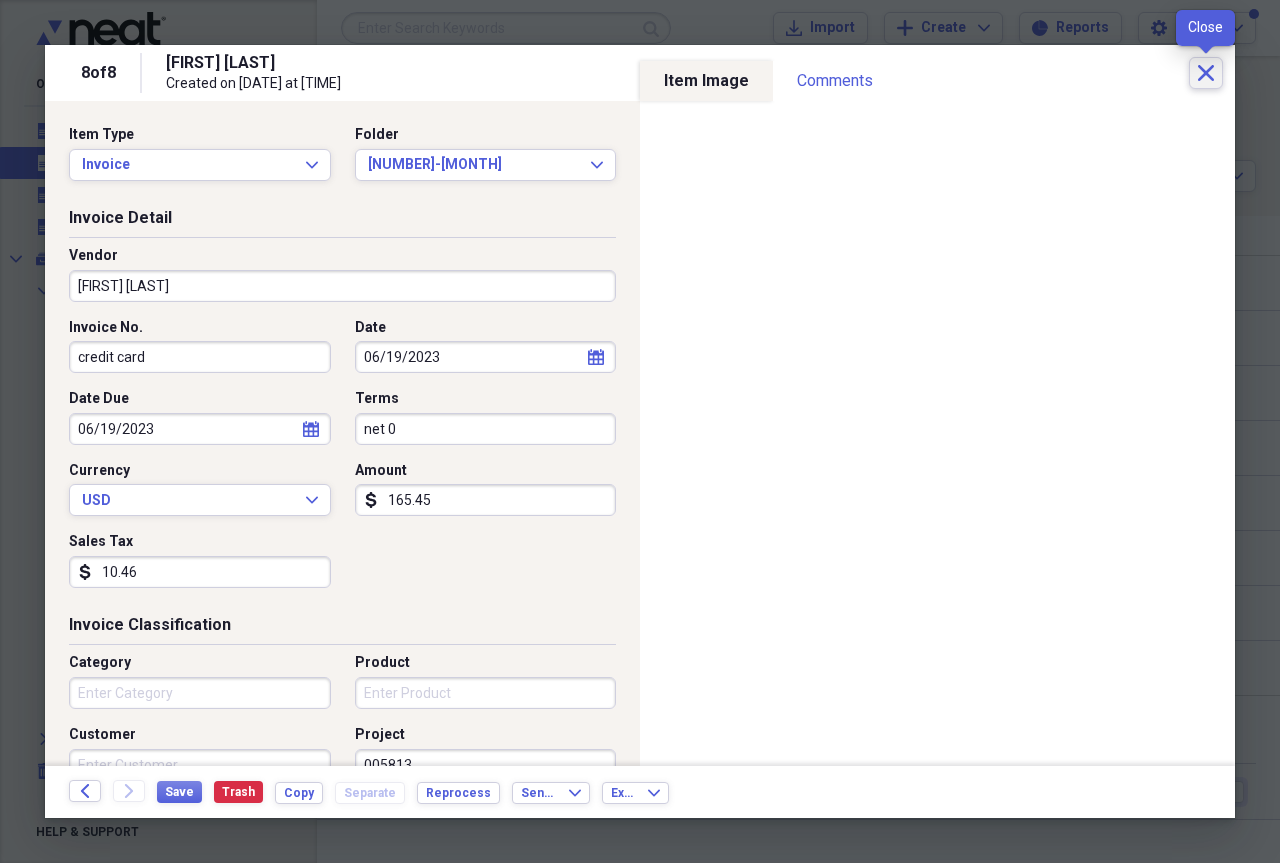 click on "Close" at bounding box center (1206, 73) 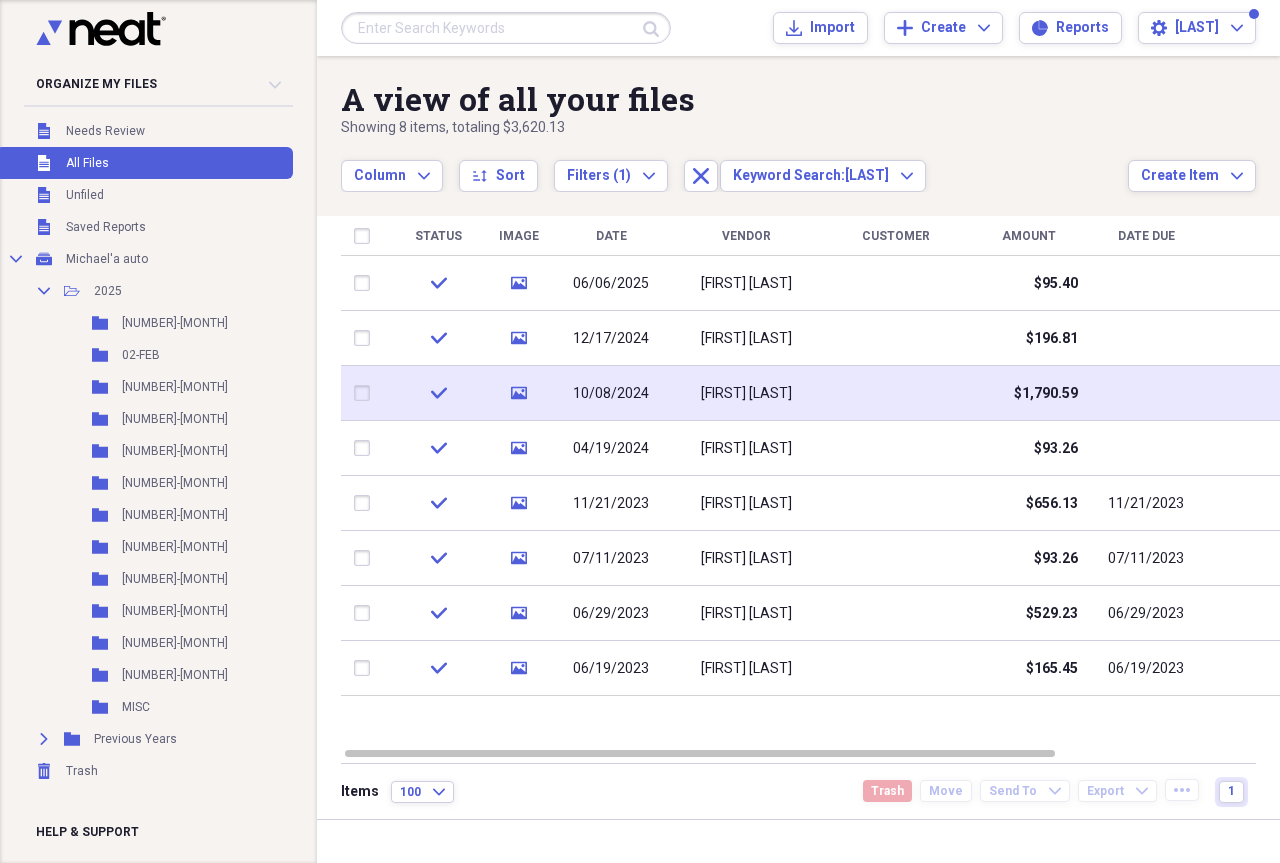 click on "[FIRST] [LAST]" at bounding box center [746, 394] 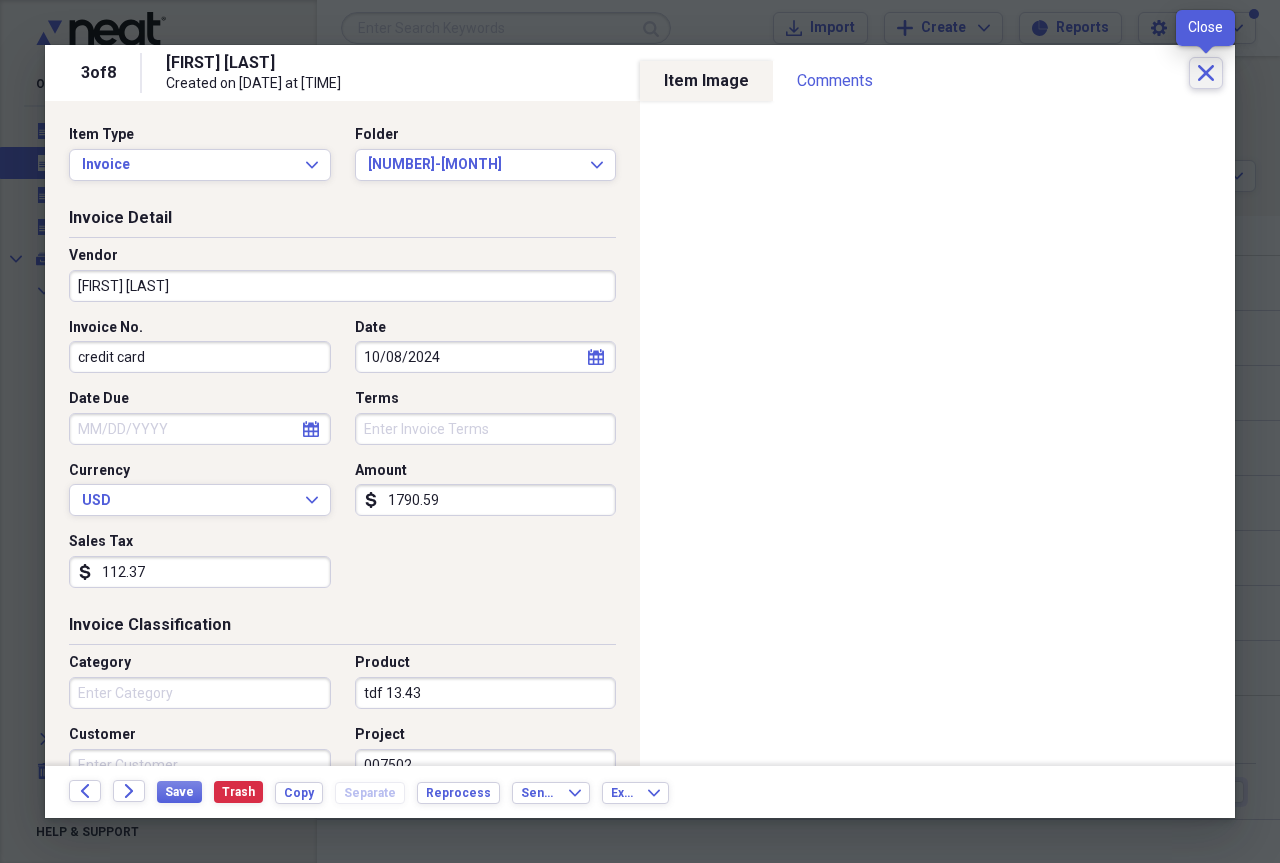 click on "Close" at bounding box center (1206, 73) 